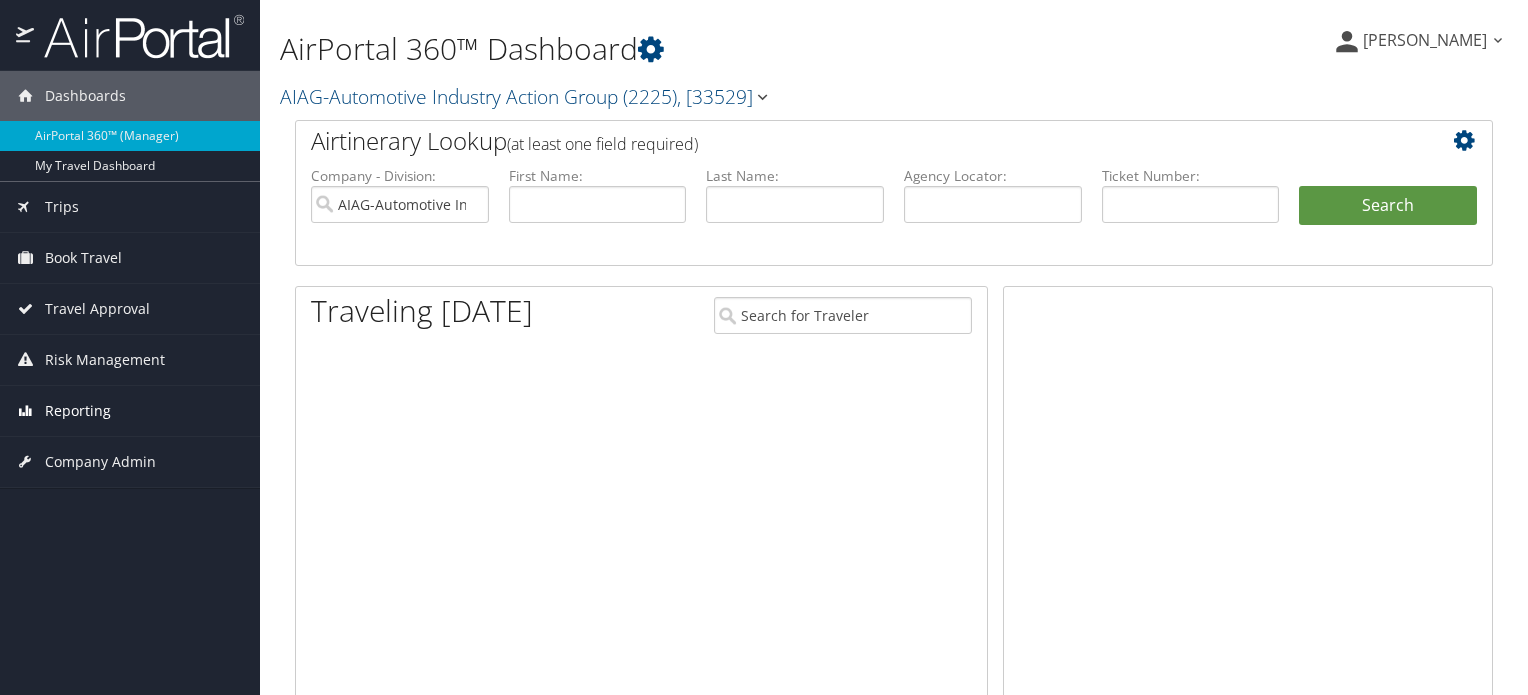scroll, scrollTop: 0, scrollLeft: 0, axis: both 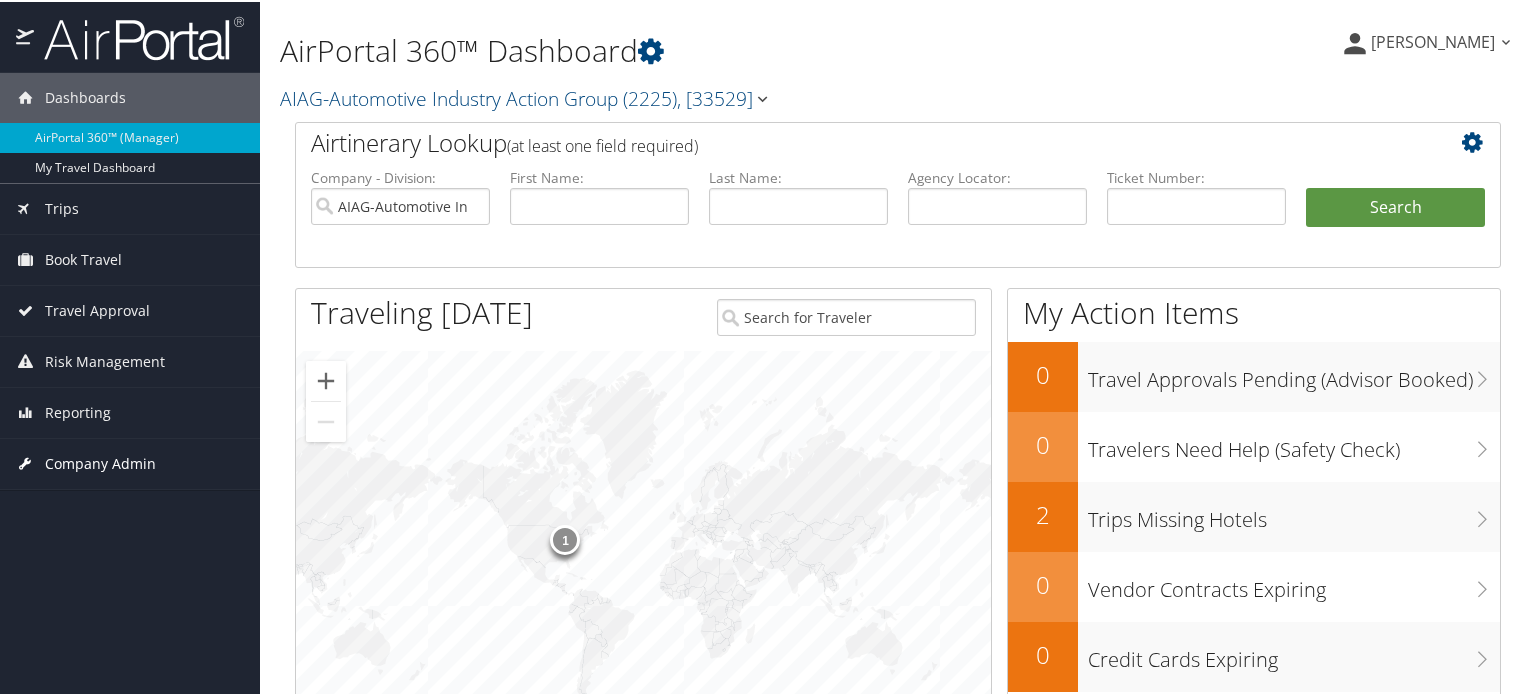 click on "Company Admin" at bounding box center (100, 462) 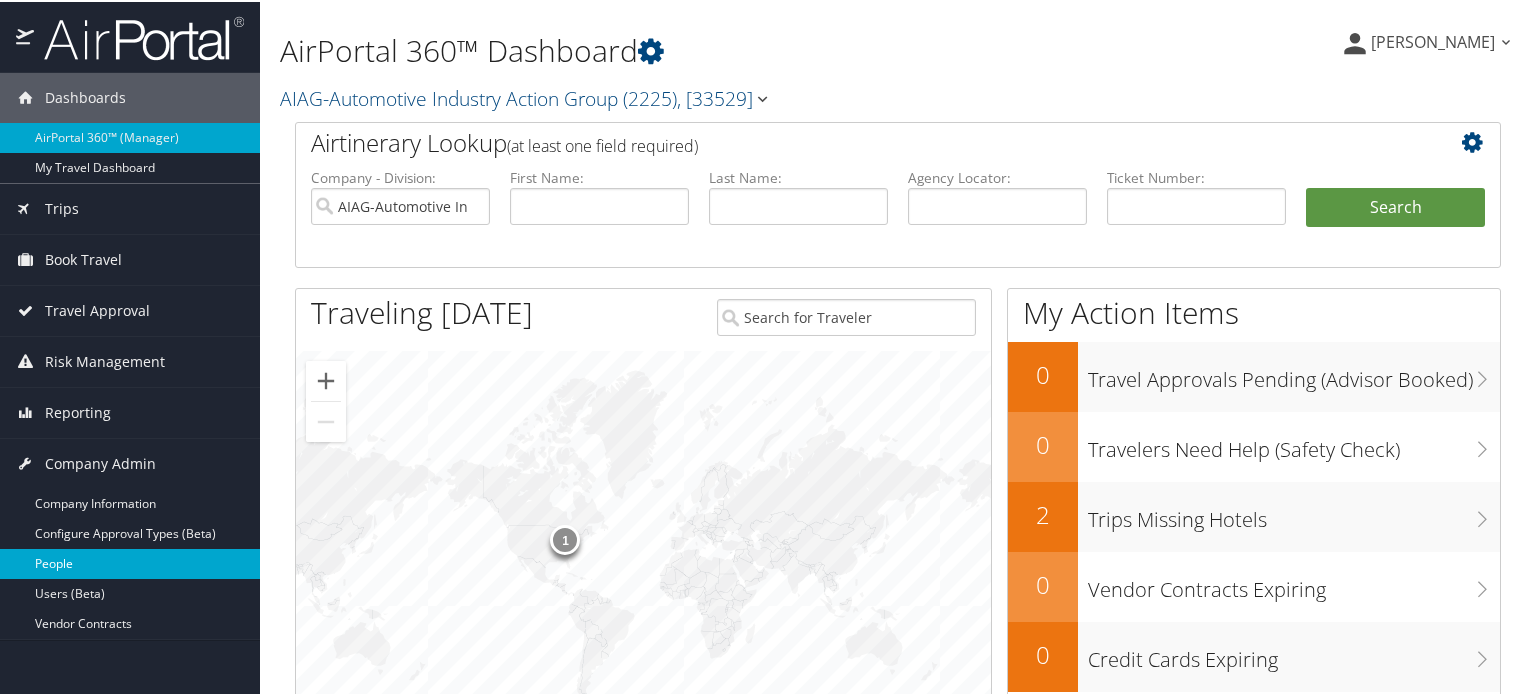 click on "People" at bounding box center [130, 562] 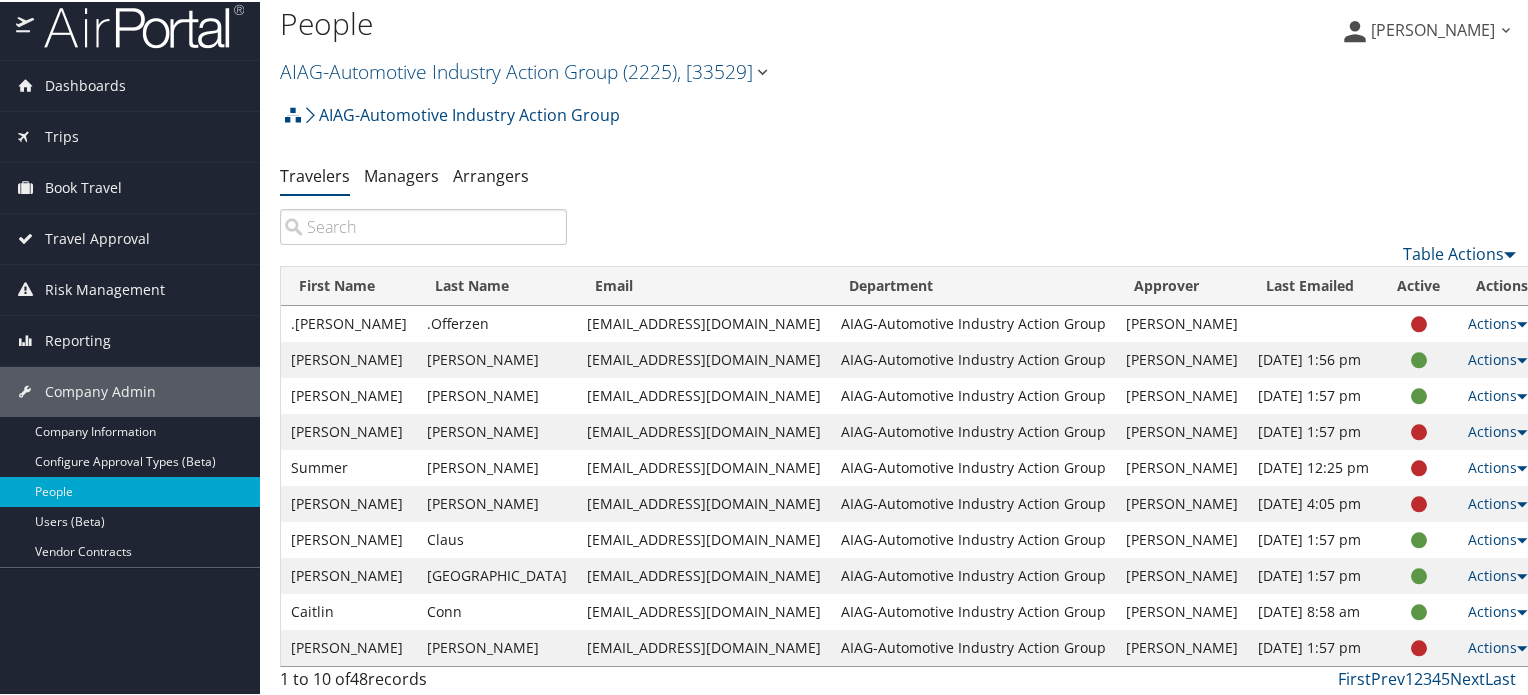 scroll, scrollTop: 16, scrollLeft: 0, axis: vertical 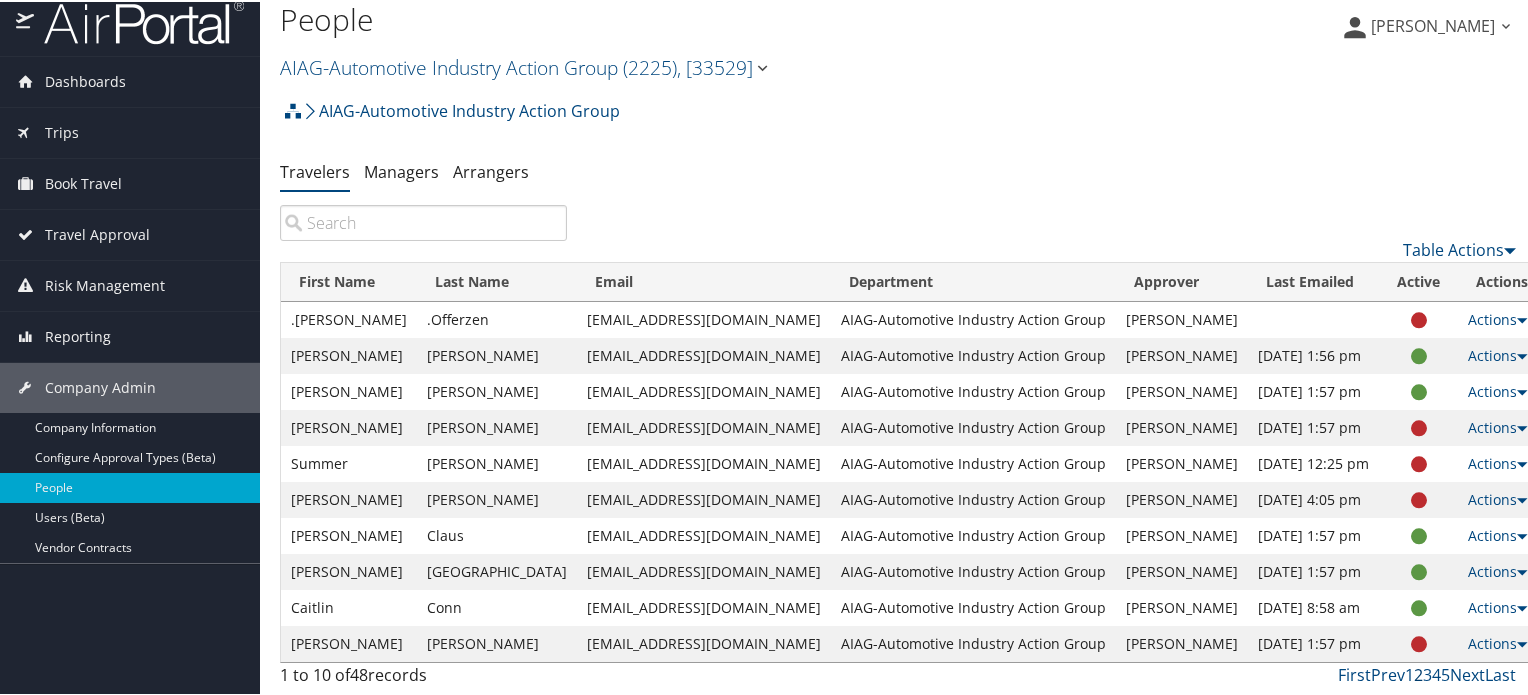 click on "2" at bounding box center [1418, 673] 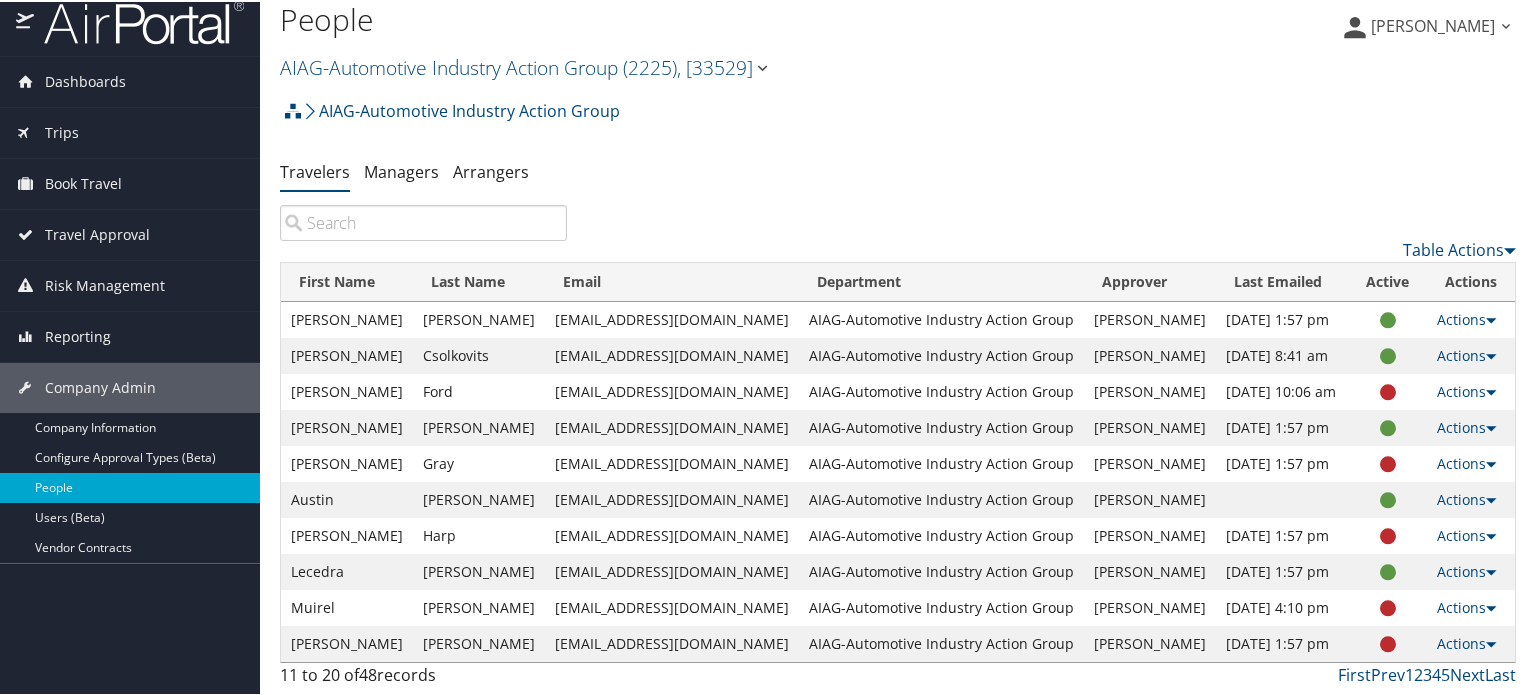 click on "3" at bounding box center (1427, 673) 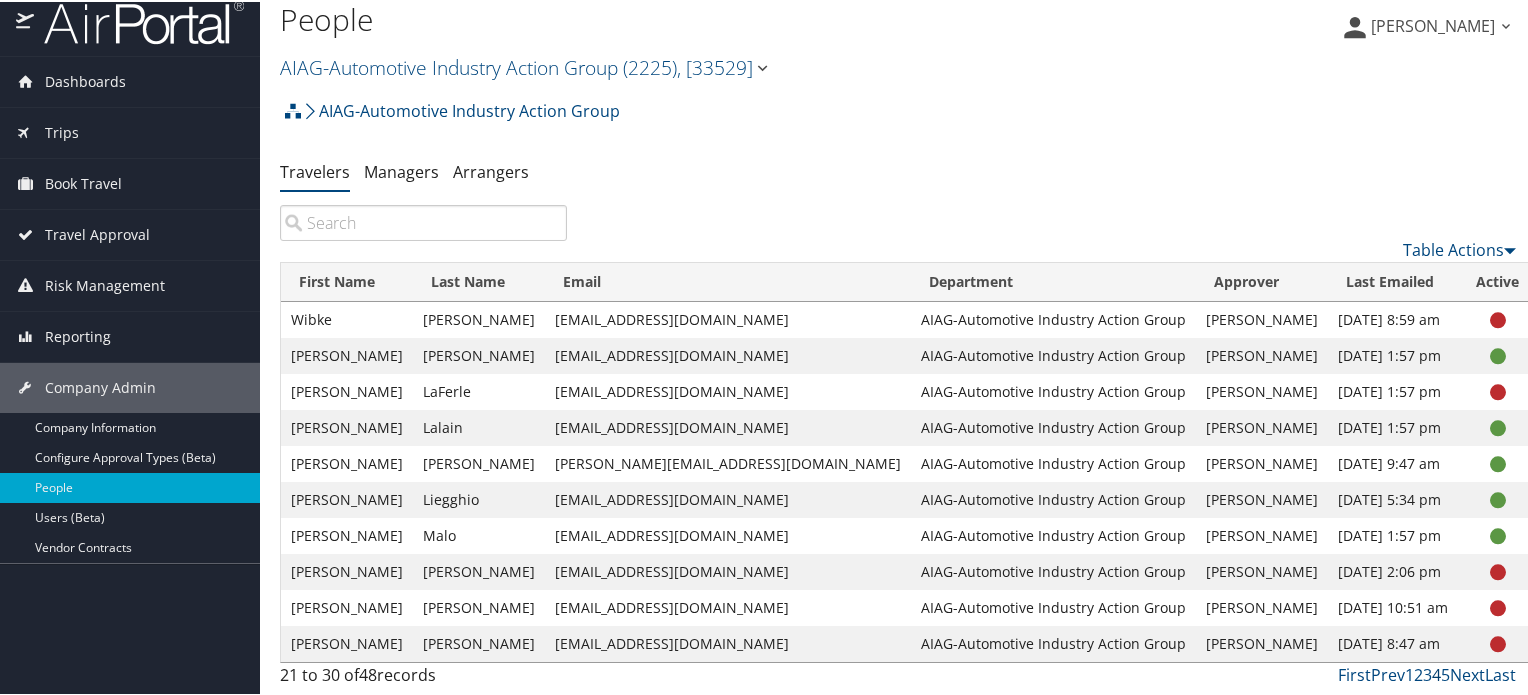 click on "4" at bounding box center [1436, 673] 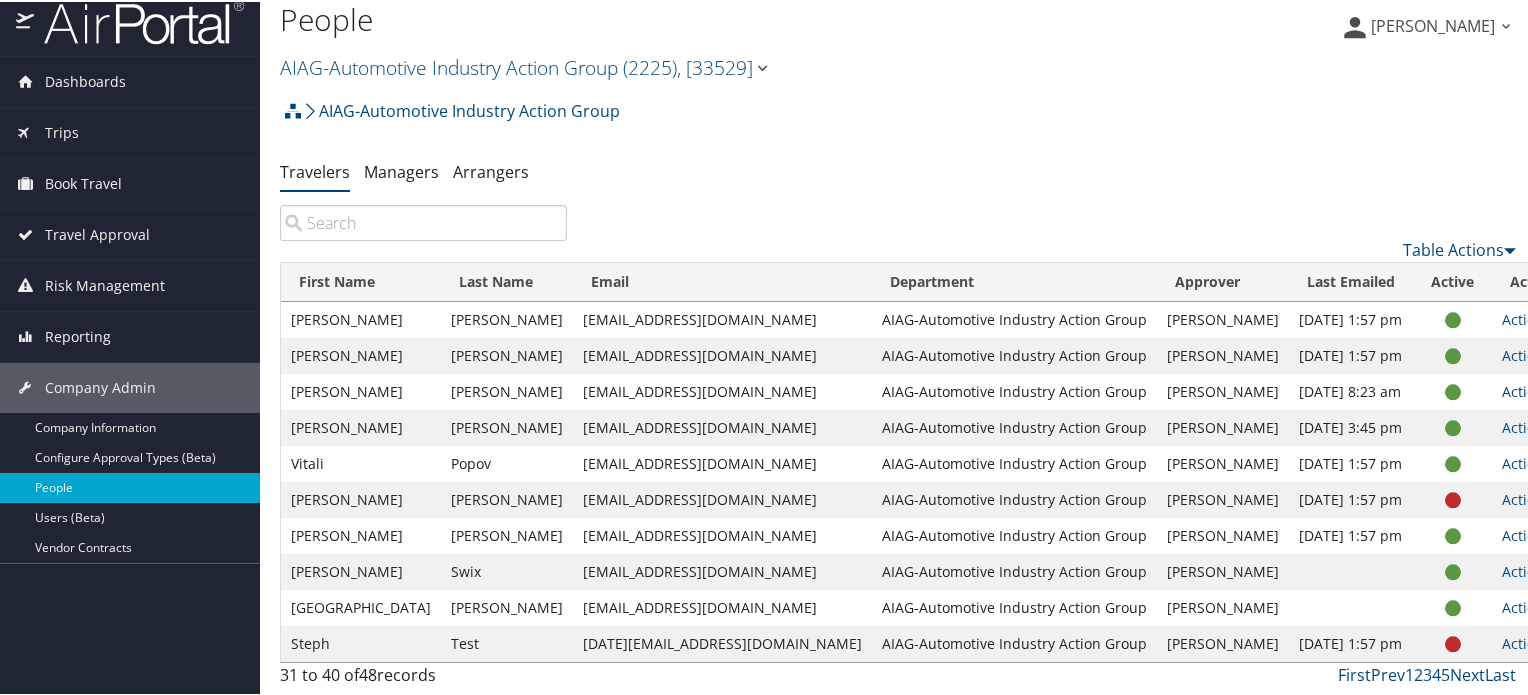 click on "Actions" at bounding box center (1531, 389) 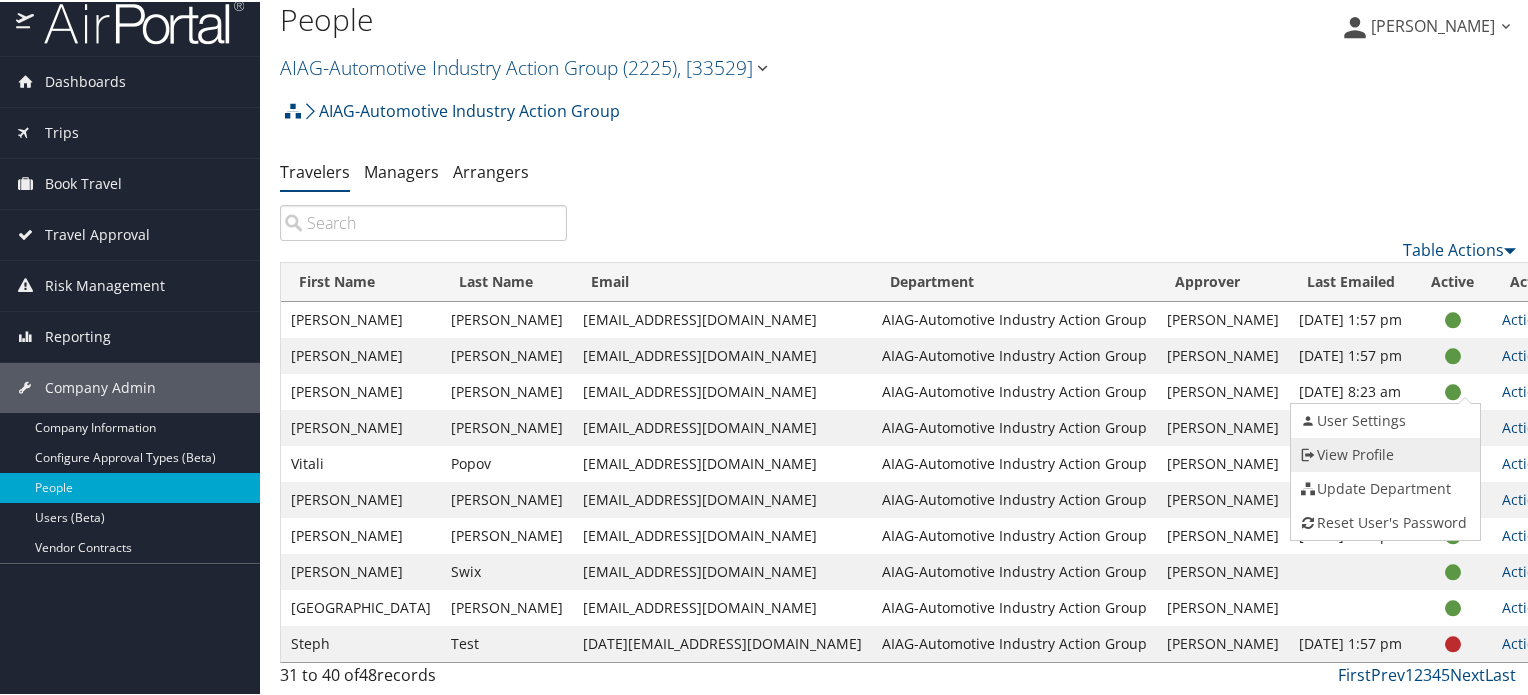 click on "View Profile" at bounding box center (1383, 453) 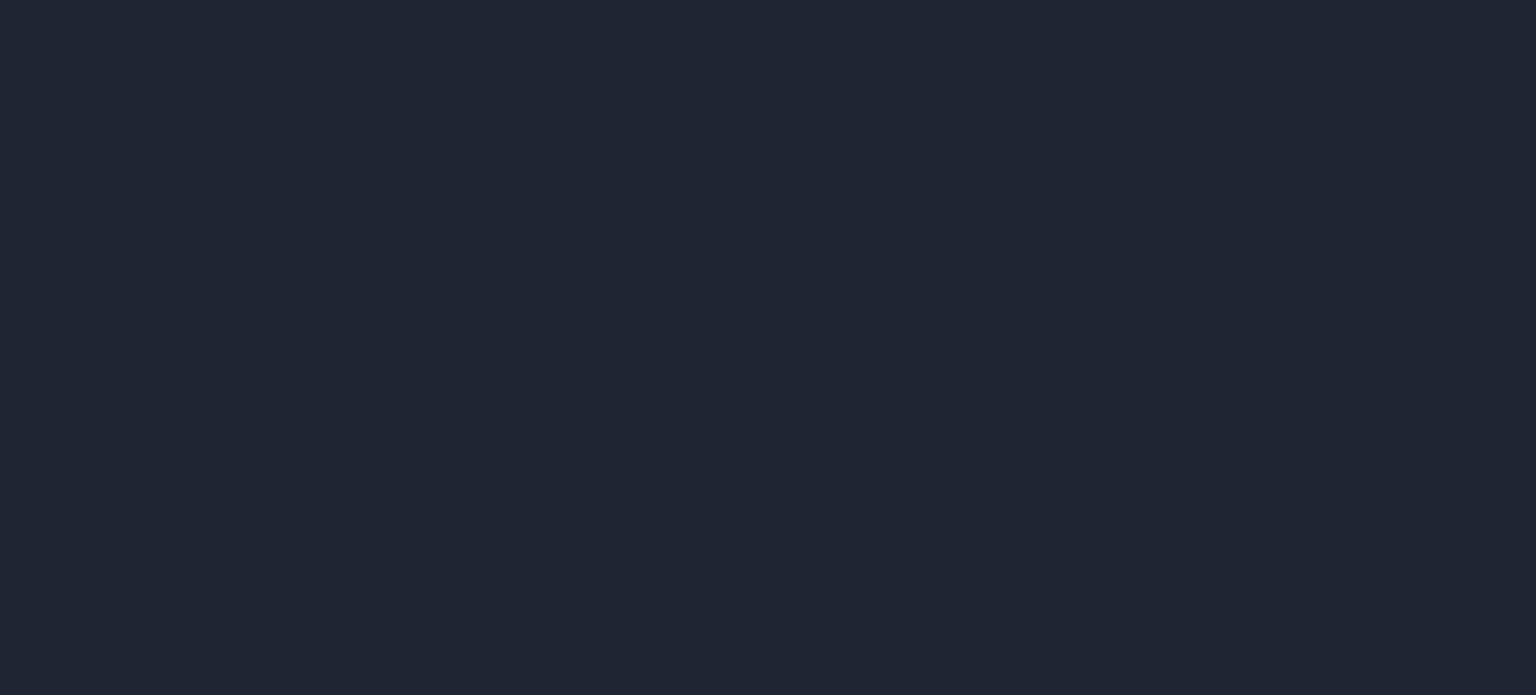 scroll, scrollTop: 0, scrollLeft: 0, axis: both 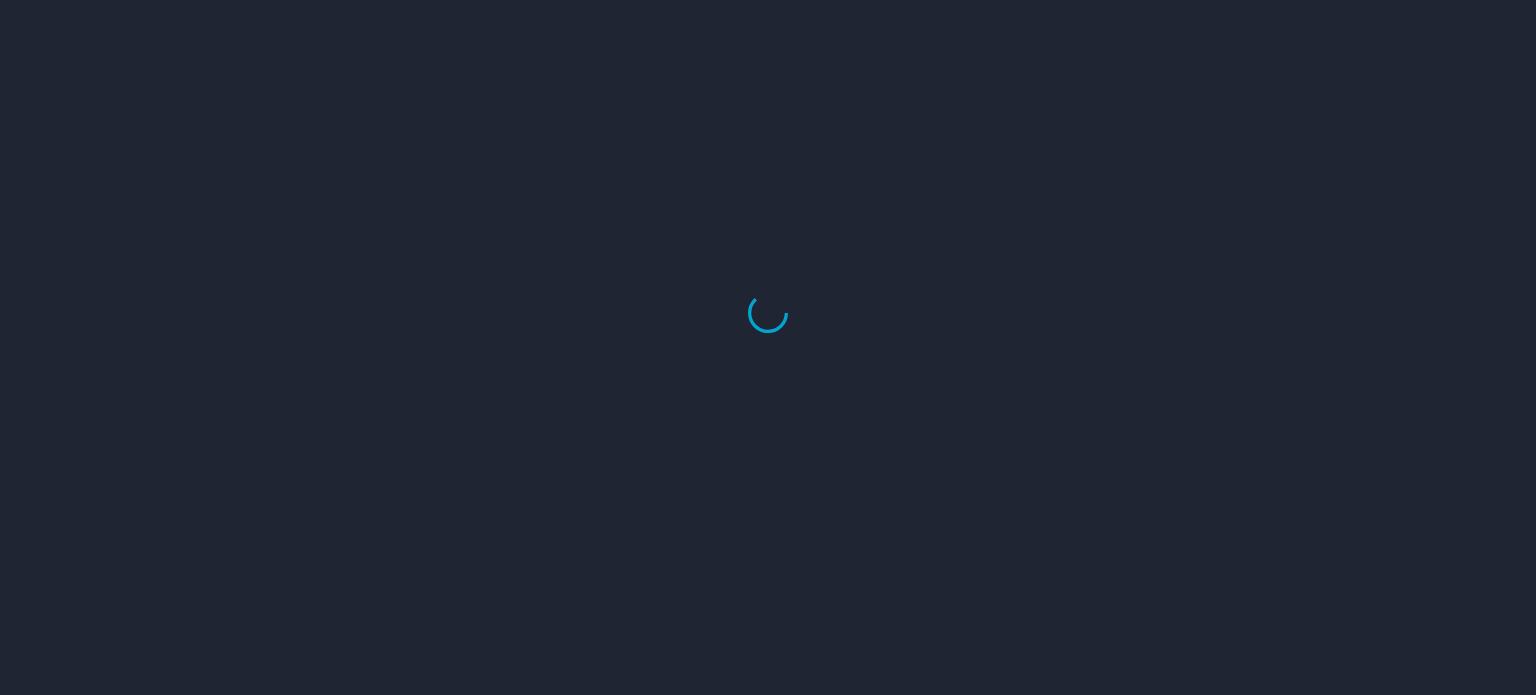 select on "US" 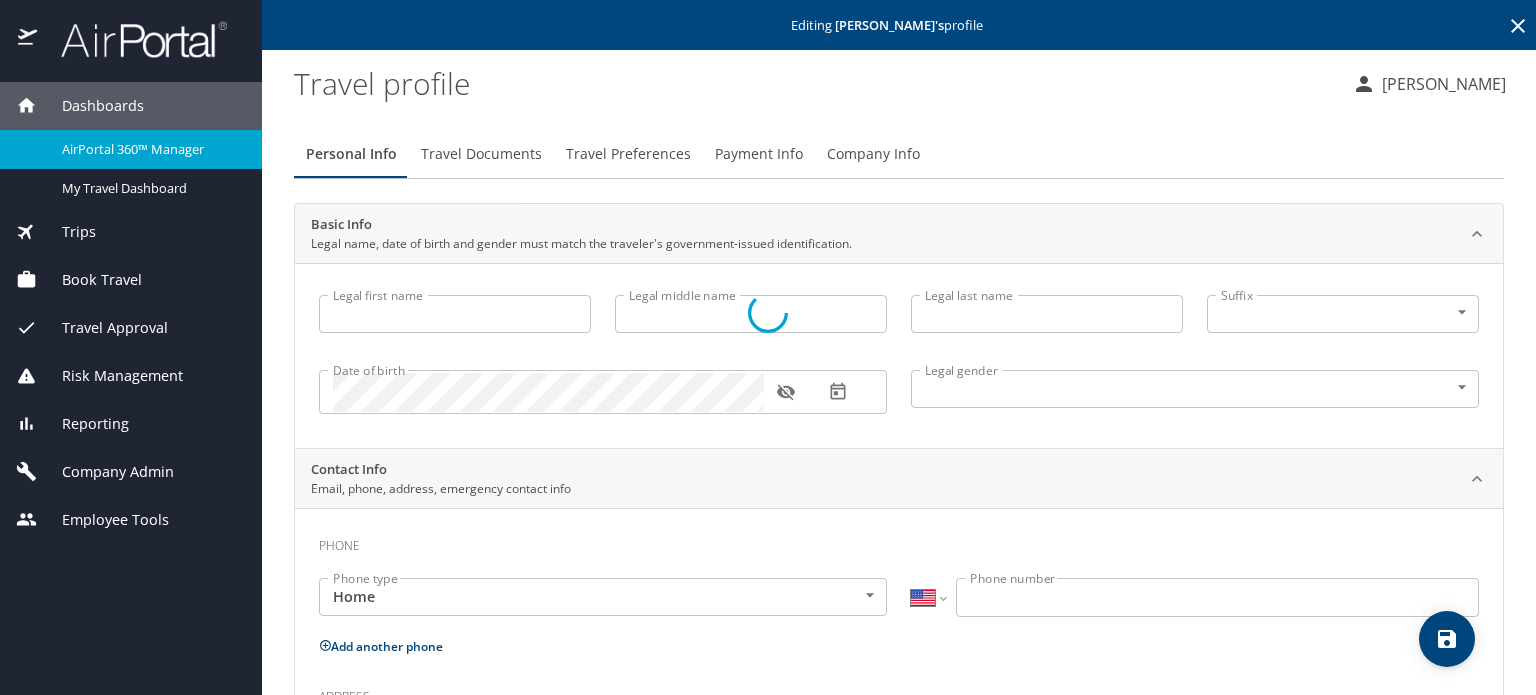 type on "[PERSON_NAME]" 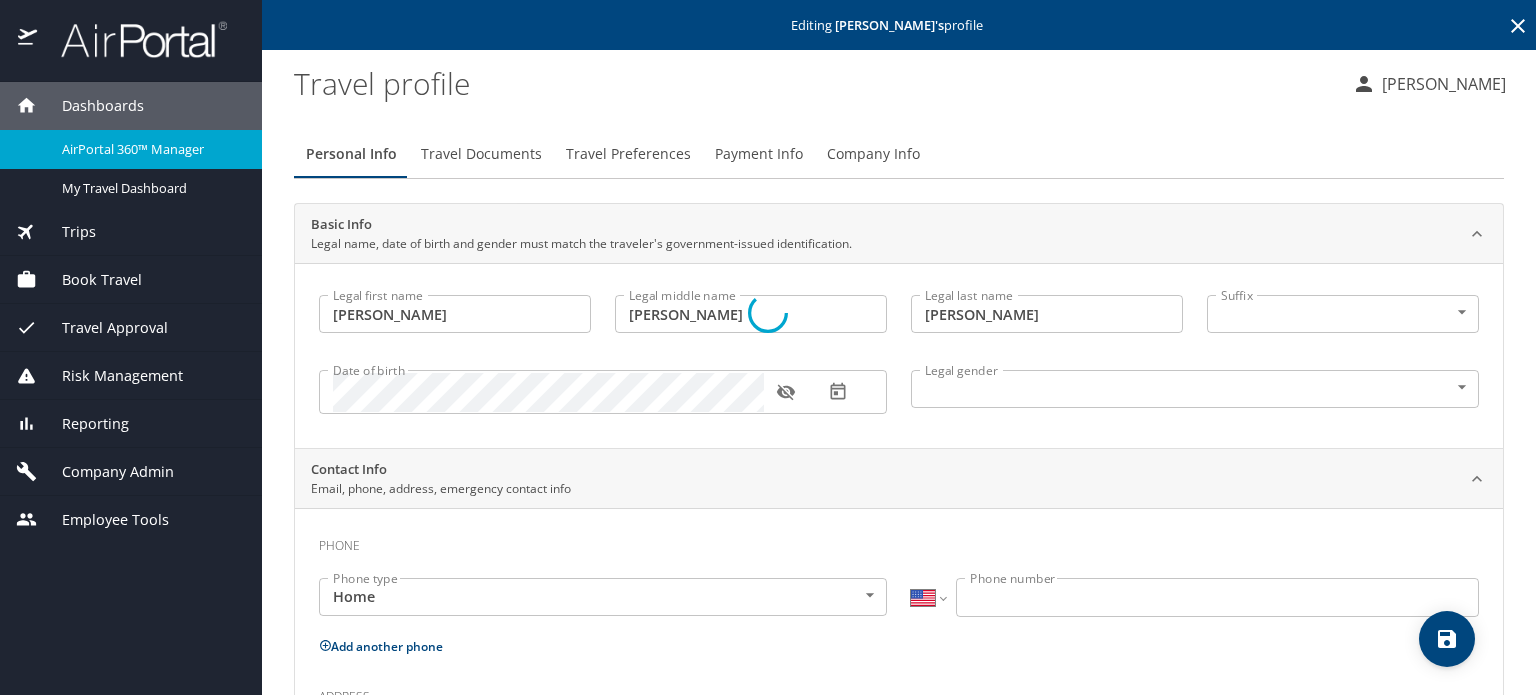 select on "US" 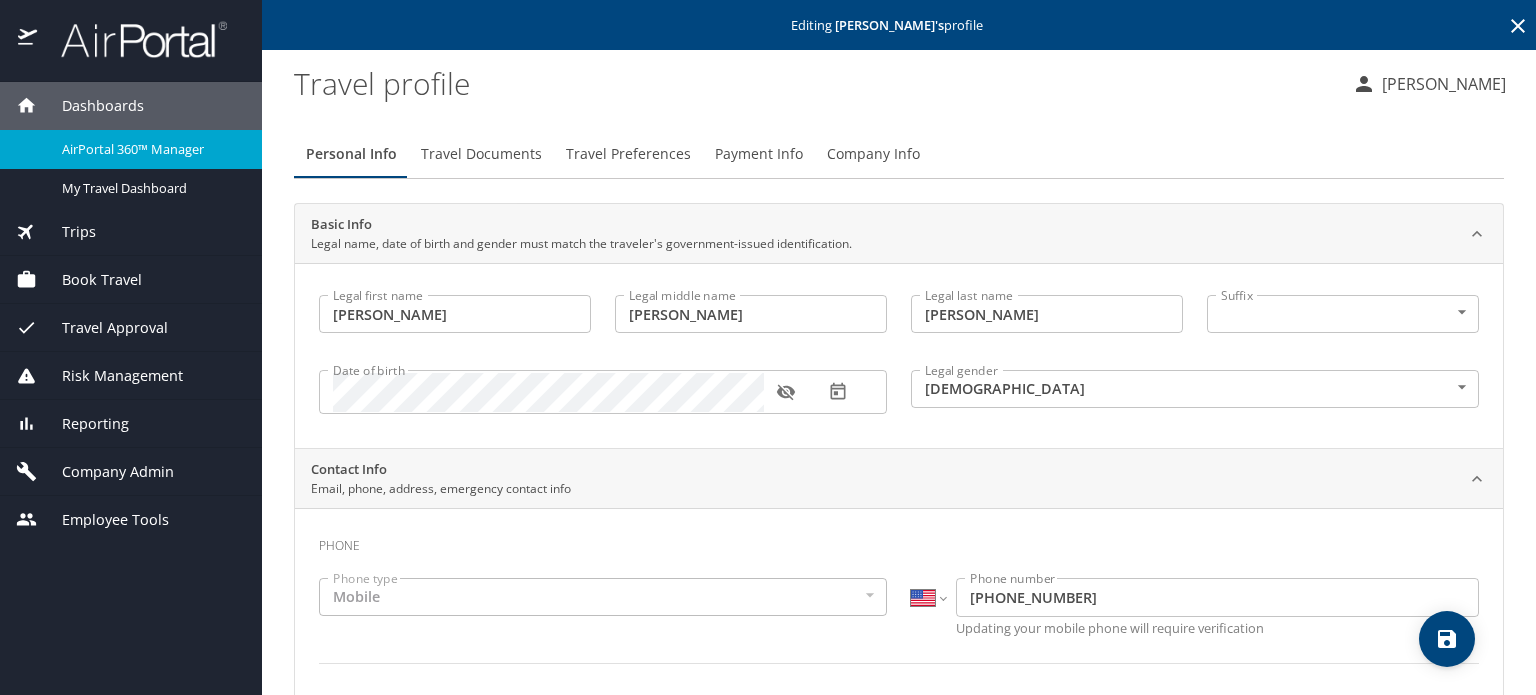 click on "Payment Info" at bounding box center (759, 154) 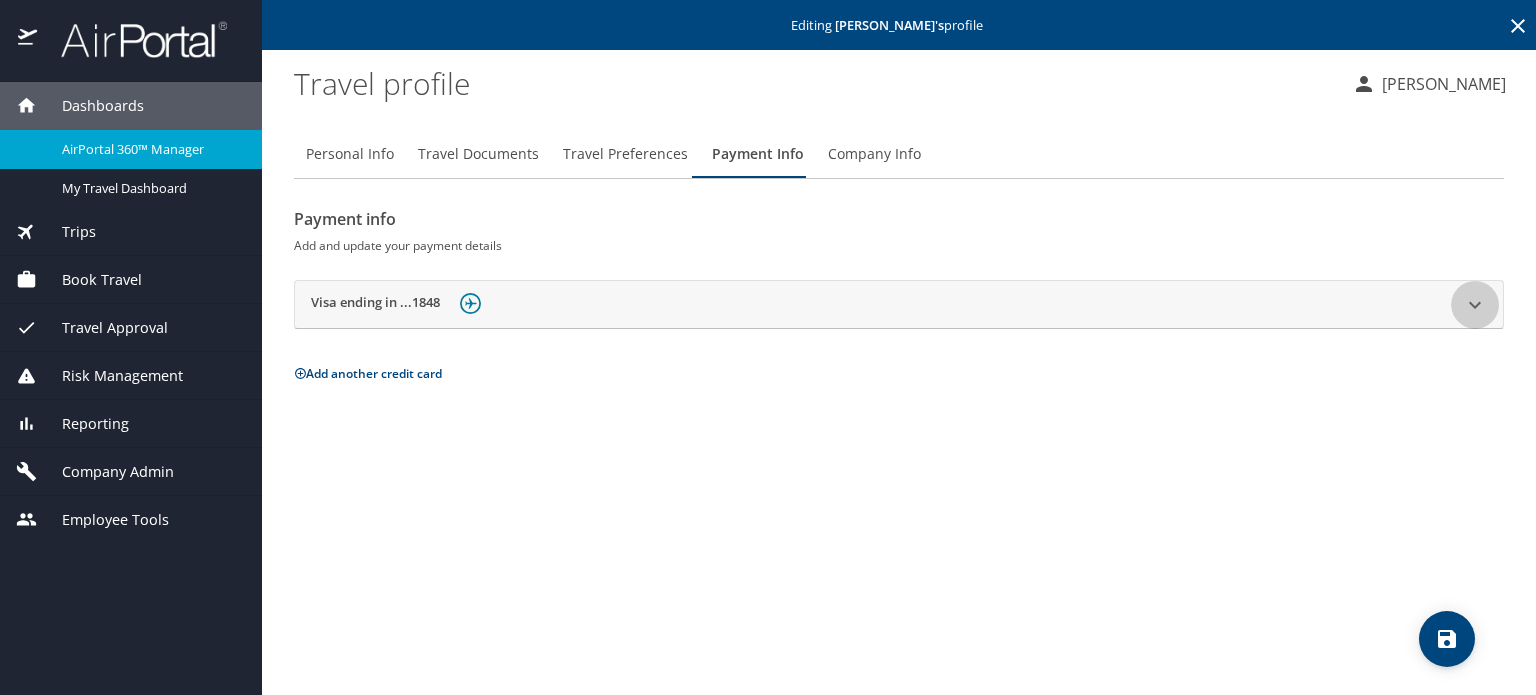click 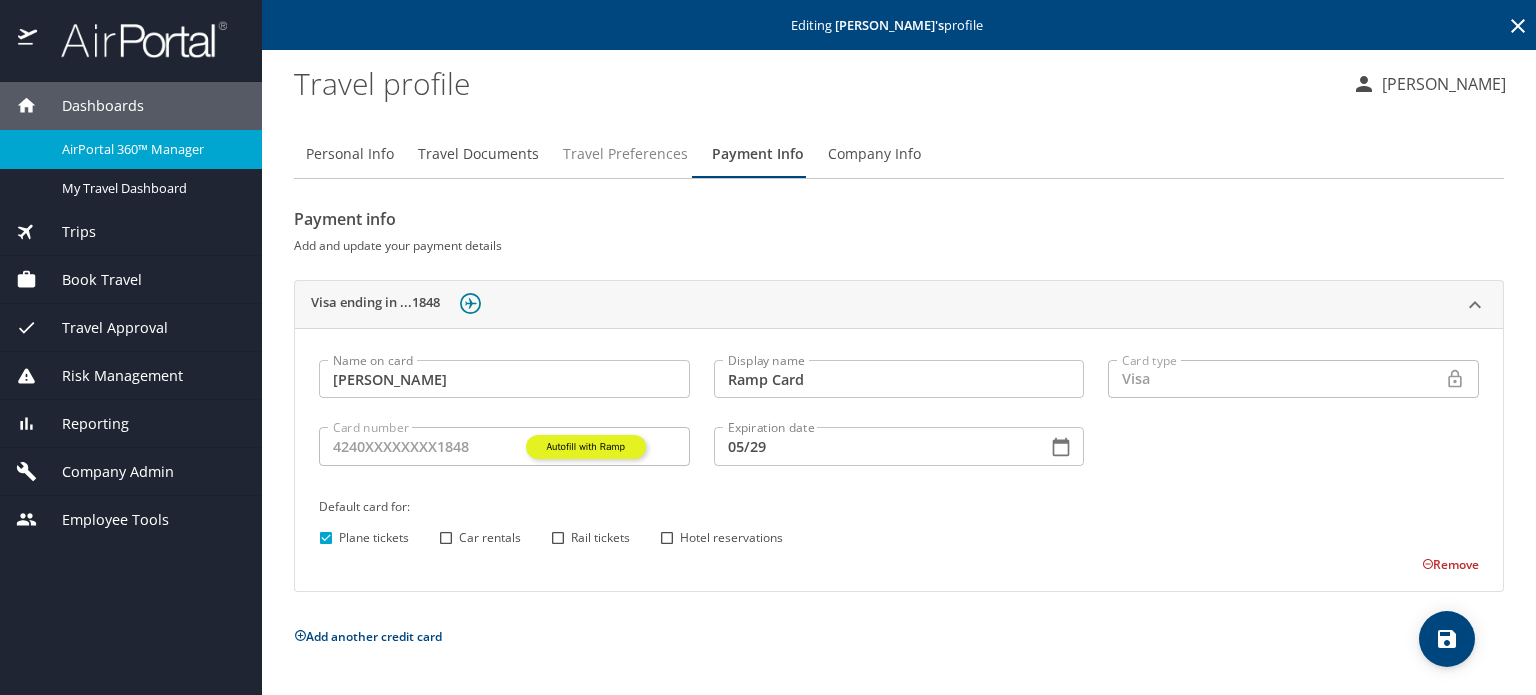 click on "Travel Preferences" at bounding box center (625, 154) 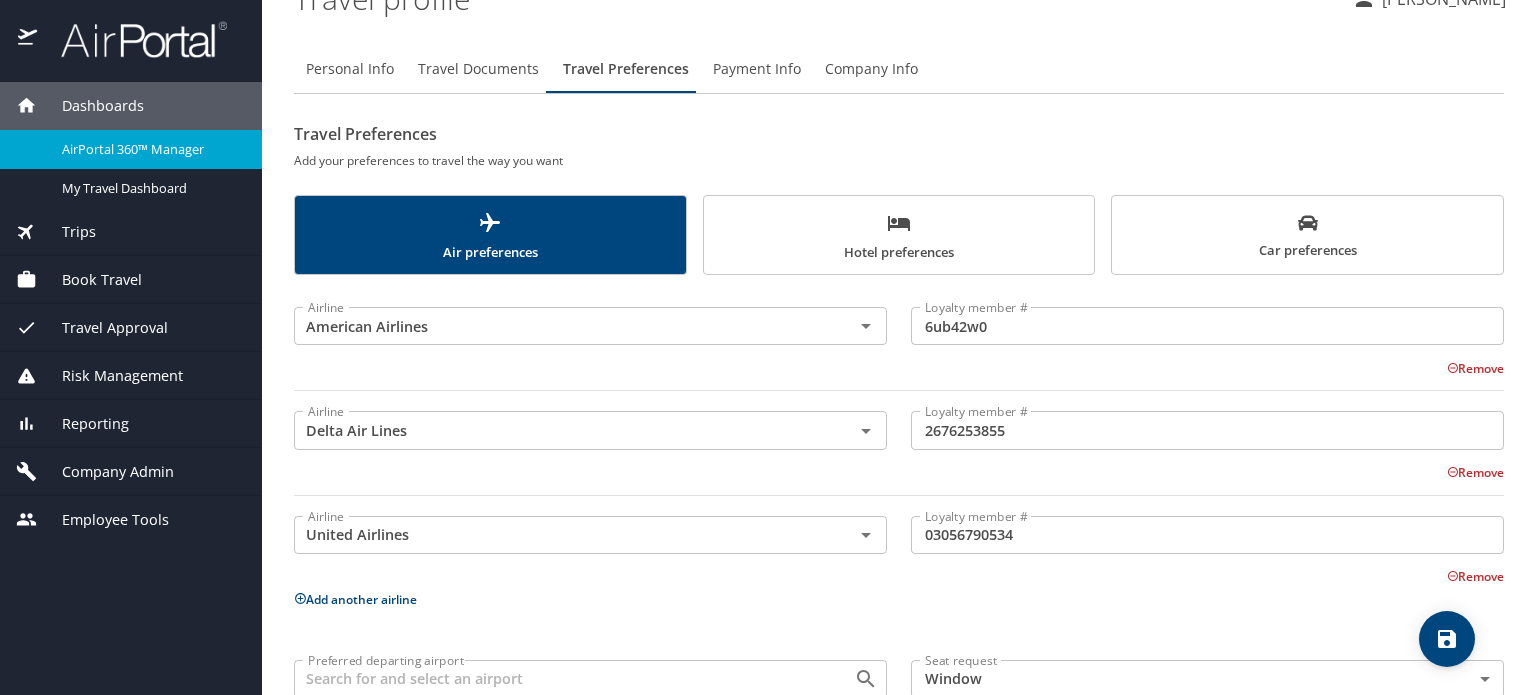 scroll, scrollTop: 0, scrollLeft: 0, axis: both 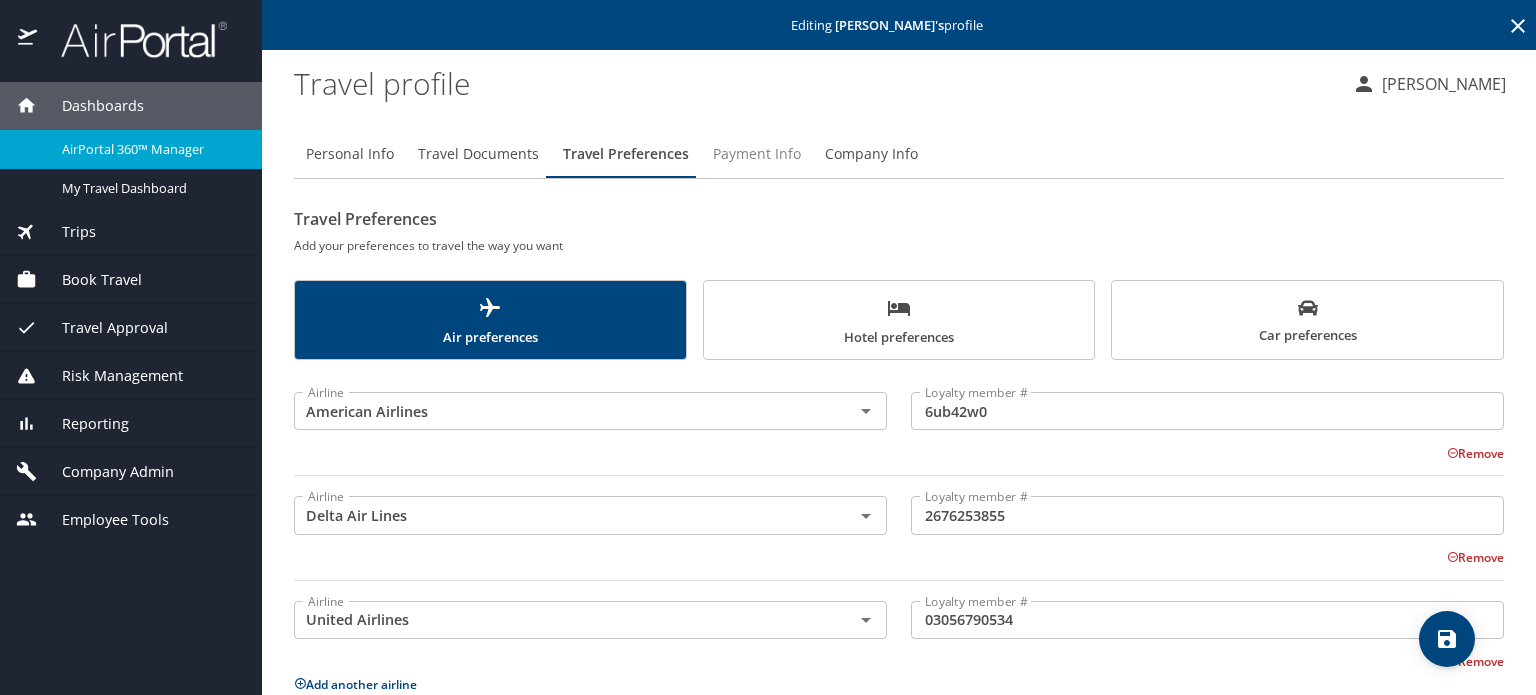 click on "Payment Info" at bounding box center [757, 154] 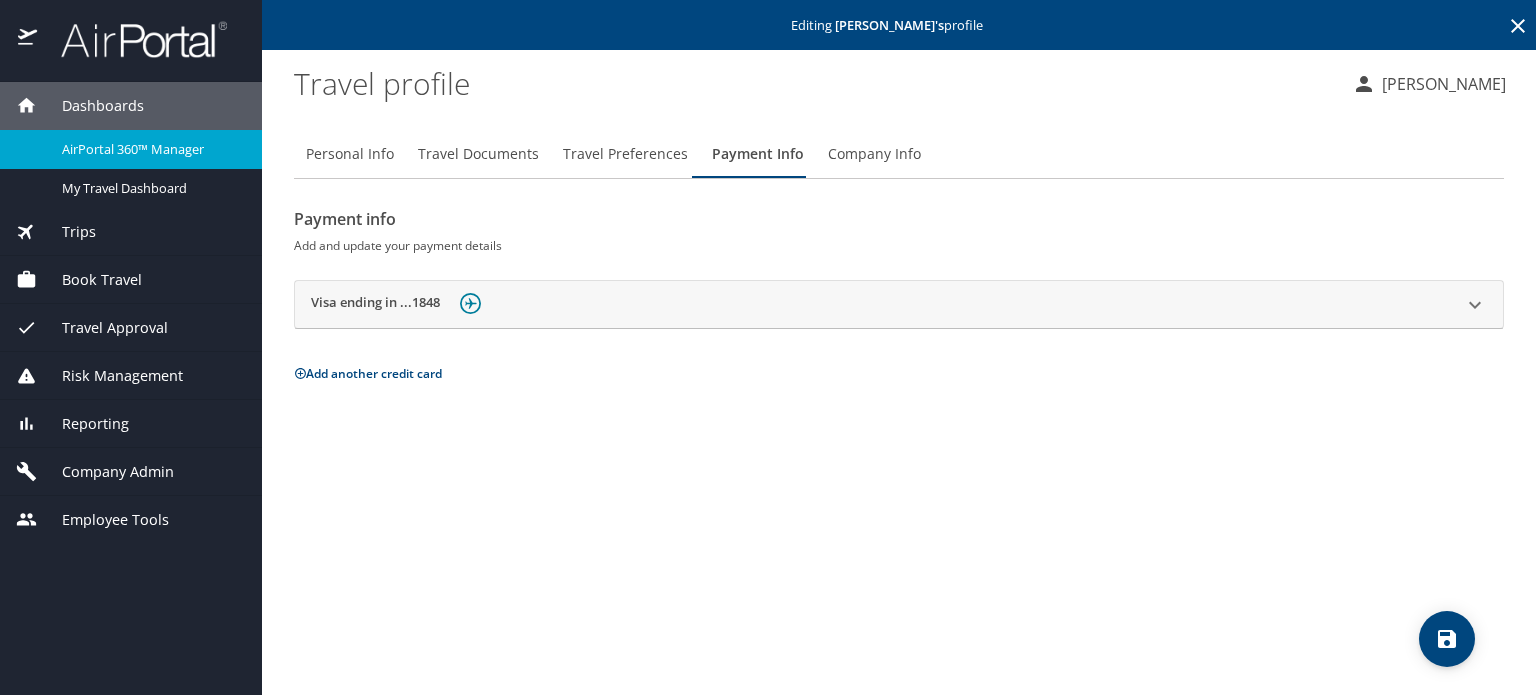click 